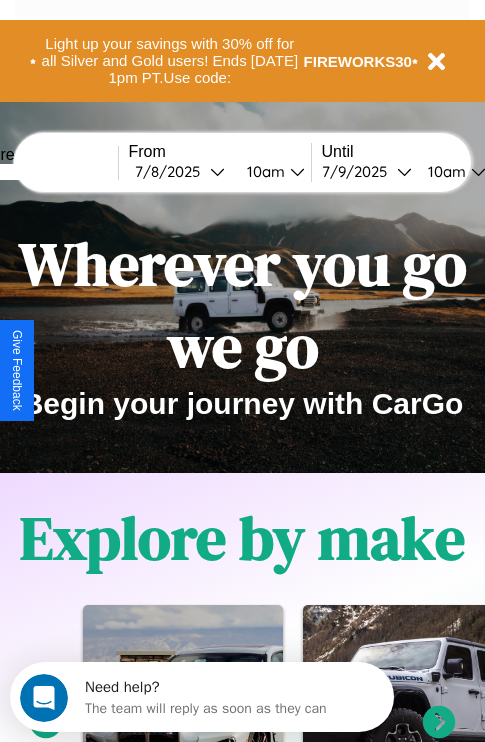 scroll, scrollTop: 0, scrollLeft: 0, axis: both 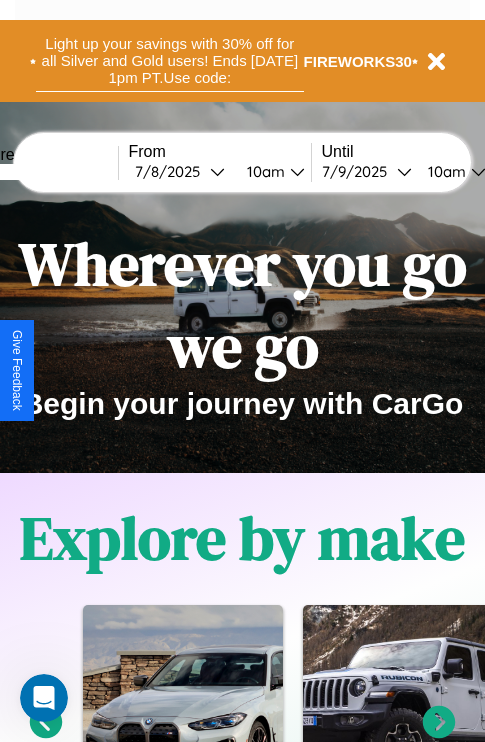 click on "Light up your savings with 30% off for all Silver and Gold users! Ends [DATE] 1pm PT.  Use code:" at bounding box center [170, 61] 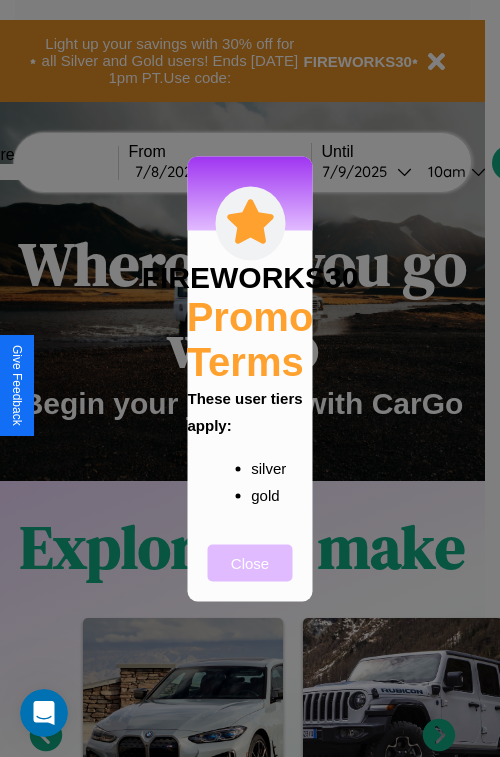 click on "Close" at bounding box center [250, 562] 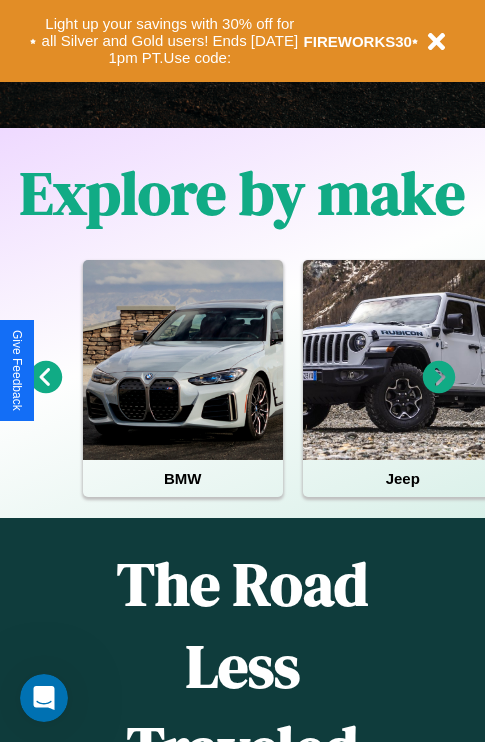 scroll, scrollTop: 817, scrollLeft: 0, axis: vertical 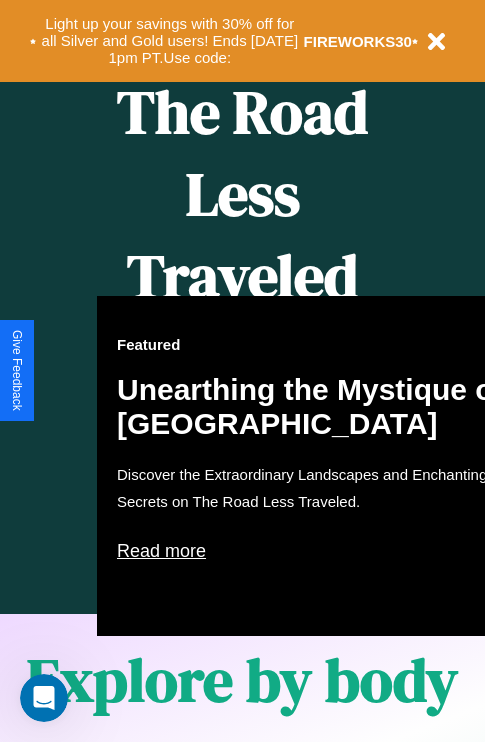 click on "Featured Unearthing the Mystique of [GEOGRAPHIC_DATA] Discover the Extraordinary Landscapes and Enchanting Secrets on The Road Less Traveled. Read more" at bounding box center (317, 466) 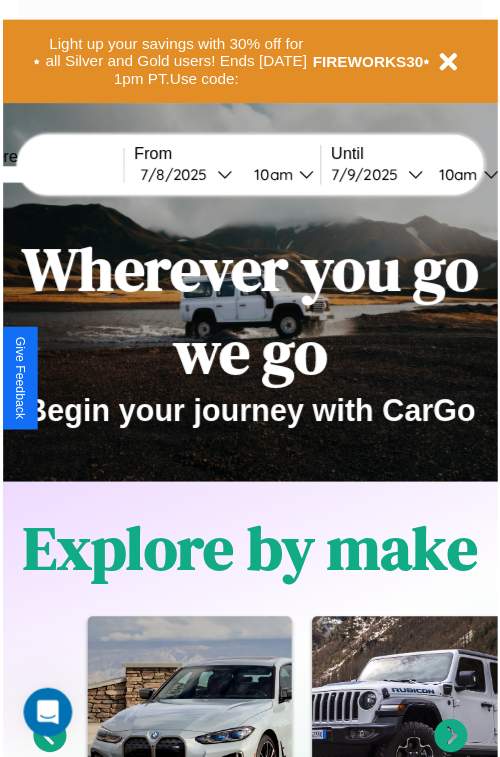 scroll, scrollTop: 0, scrollLeft: 0, axis: both 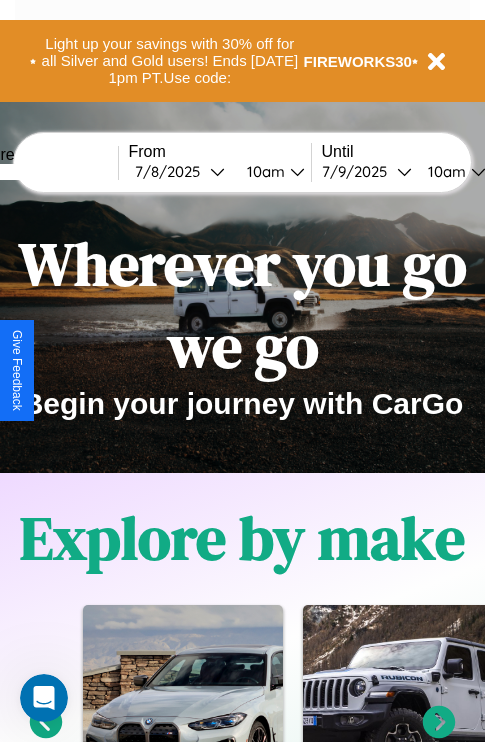 click at bounding box center (43, 172) 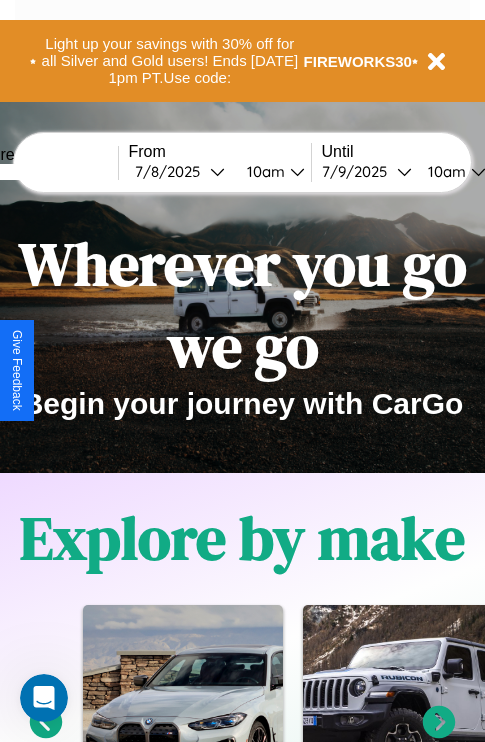 type on "*****" 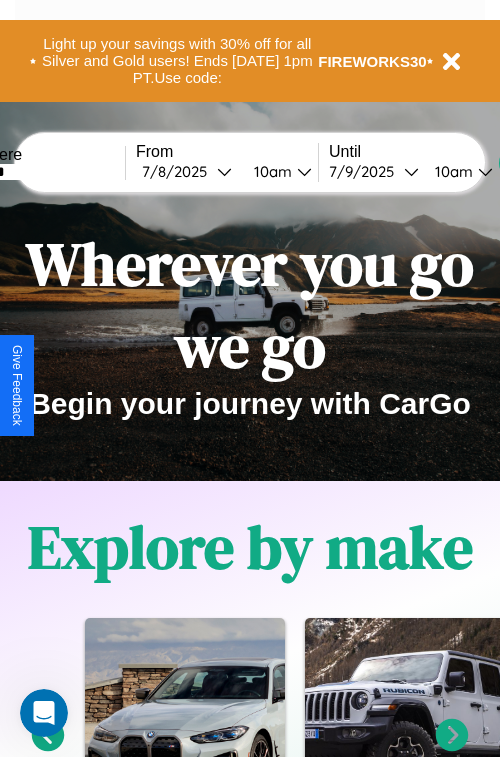 select on "*" 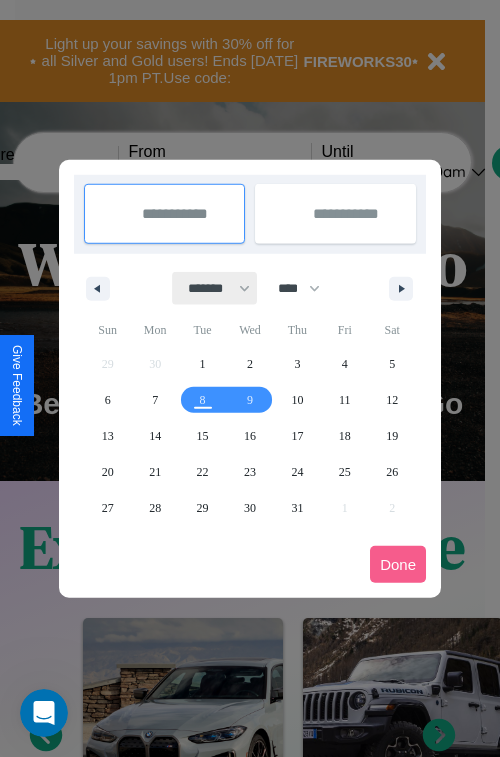 click on "******* ******** ***** ***** *** **** **** ****** ********* ******* ******** ********" at bounding box center [215, 288] 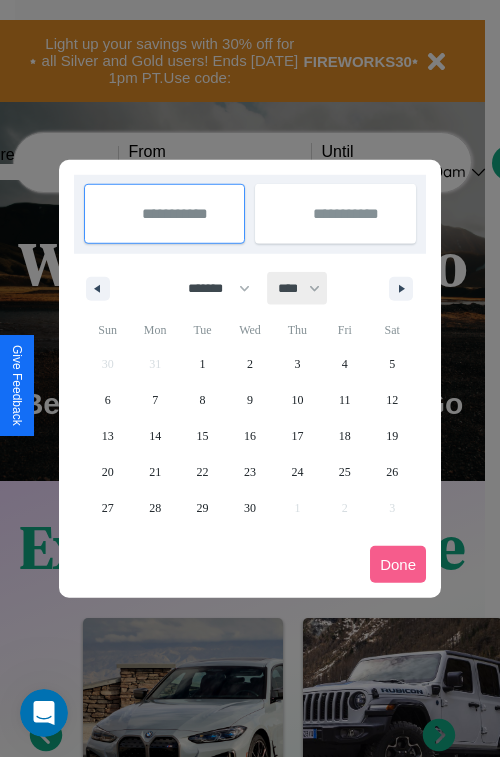 click on "**** **** **** **** **** **** **** **** **** **** **** **** **** **** **** **** **** **** **** **** **** **** **** **** **** **** **** **** **** **** **** **** **** **** **** **** **** **** **** **** **** **** **** **** **** **** **** **** **** **** **** **** **** **** **** **** **** **** **** **** **** **** **** **** **** **** **** **** **** **** **** **** **** **** **** **** **** **** **** **** **** **** **** **** **** **** **** **** **** **** **** **** **** **** **** **** **** **** **** **** **** **** **** **** **** **** **** **** **** **** **** **** **** **** **** **** **** **** **** **** ****" at bounding box center [298, 288] 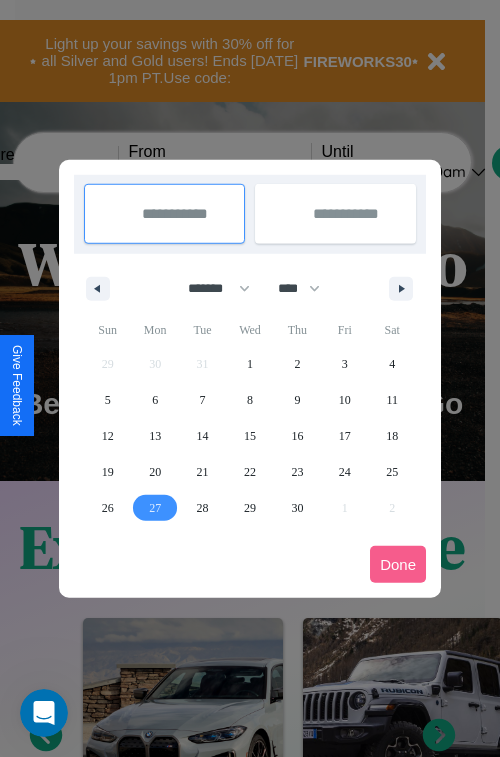 click on "27" at bounding box center (155, 508) 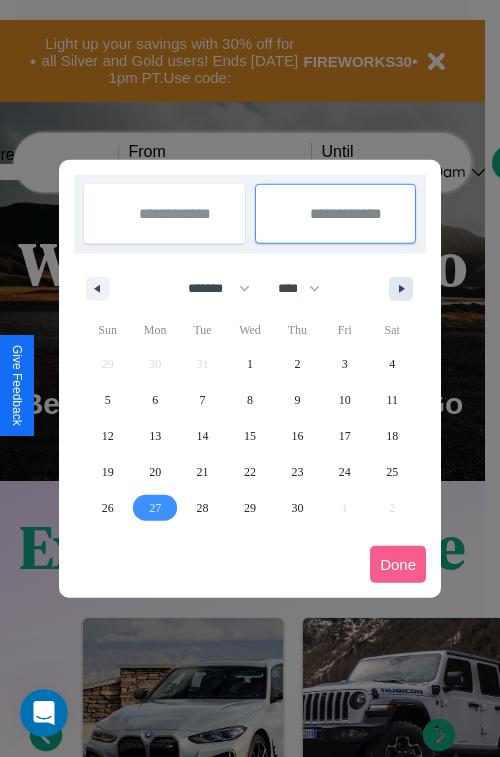 click at bounding box center (405, 289) 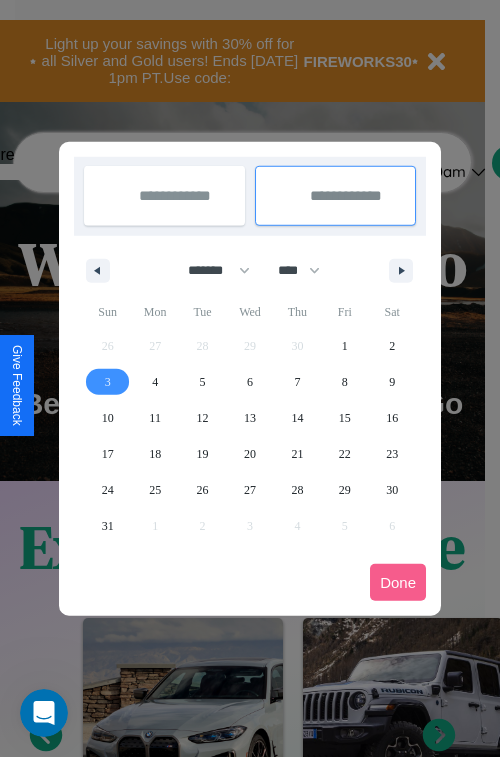 click on "3" at bounding box center [108, 382] 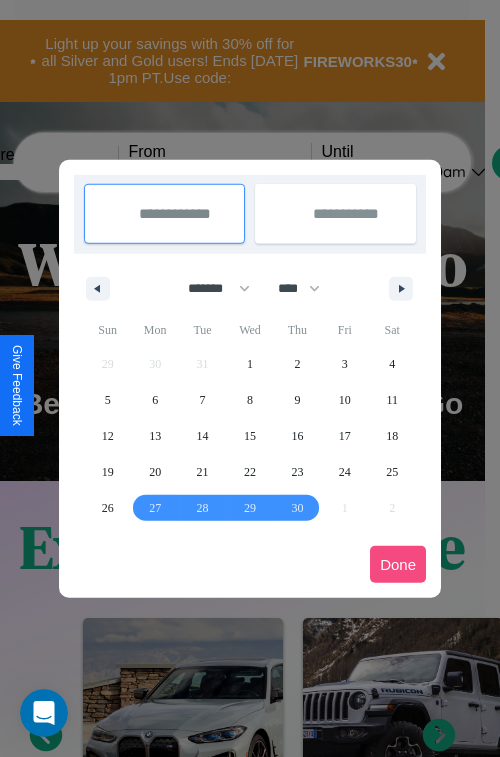 click on "Done" at bounding box center [398, 564] 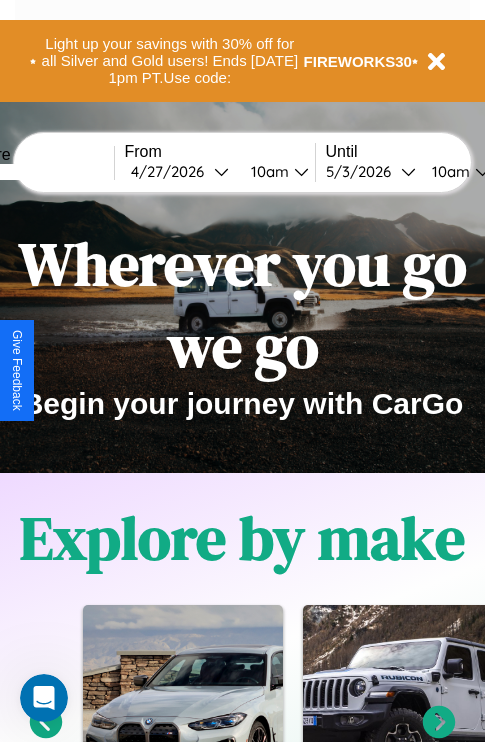 click on "10am" at bounding box center [267, 171] 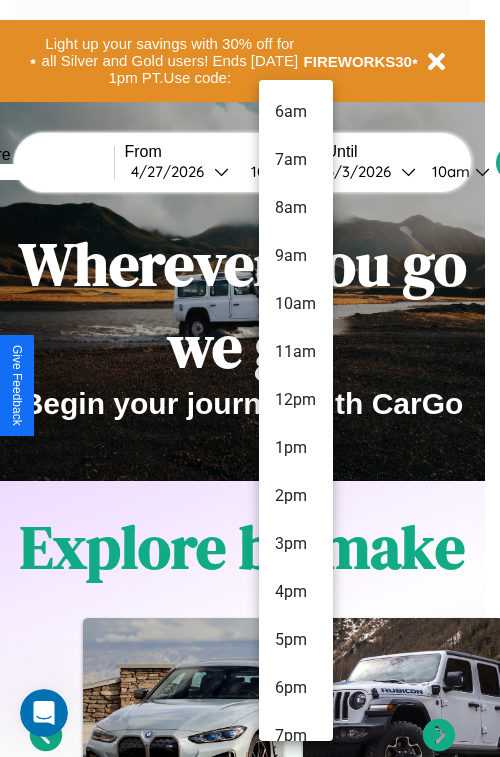 scroll, scrollTop: 163, scrollLeft: 0, axis: vertical 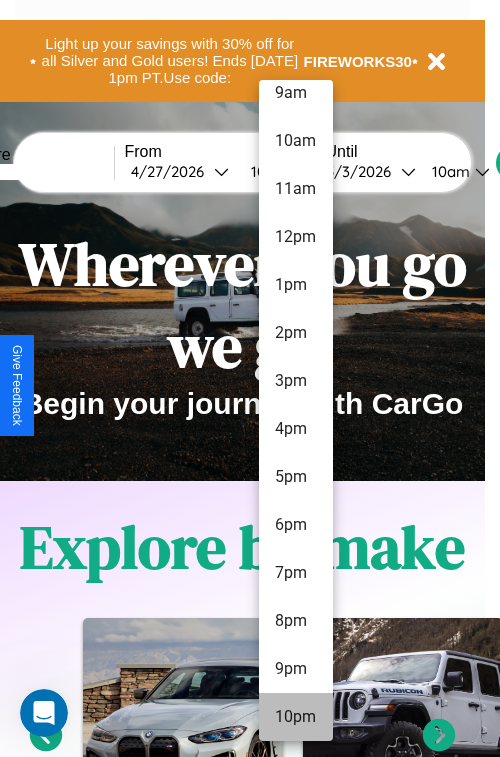 click on "10pm" at bounding box center (296, 717) 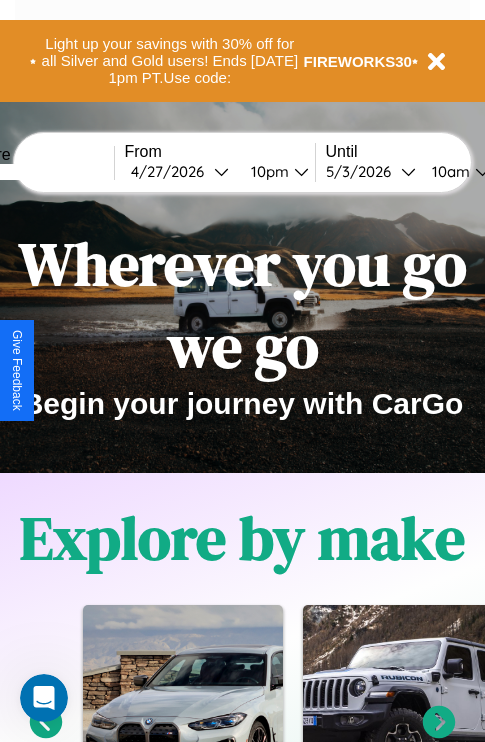 click on "10am" at bounding box center (448, 171) 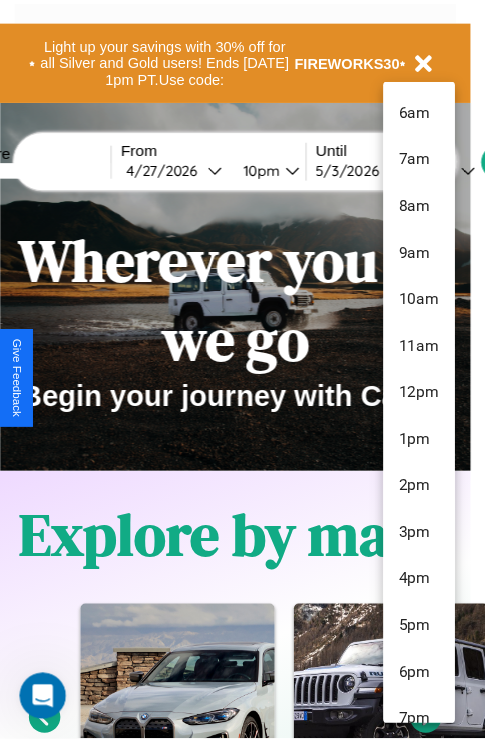 scroll, scrollTop: 163, scrollLeft: 0, axis: vertical 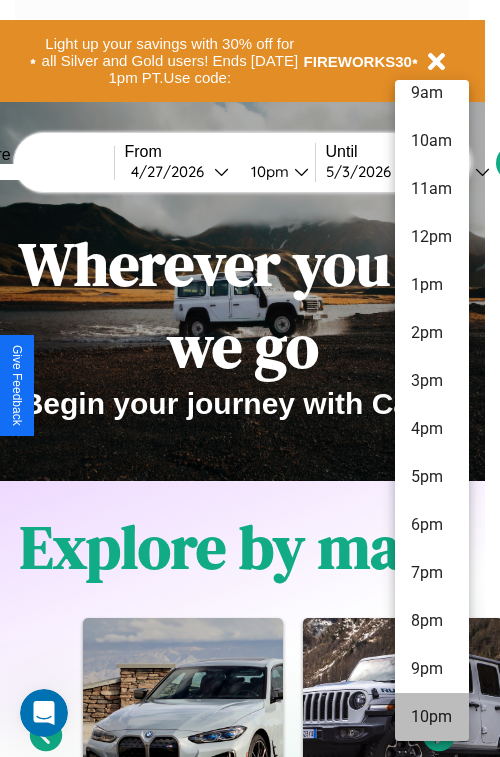 click on "10pm" at bounding box center [432, 717] 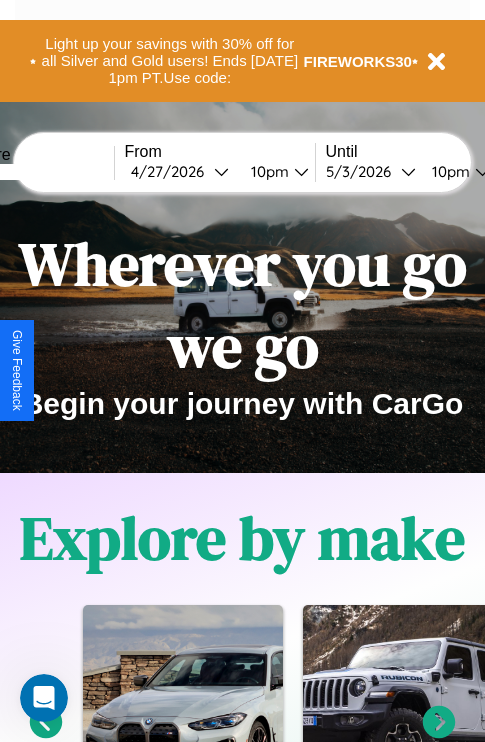 scroll, scrollTop: 0, scrollLeft: 72, axis: horizontal 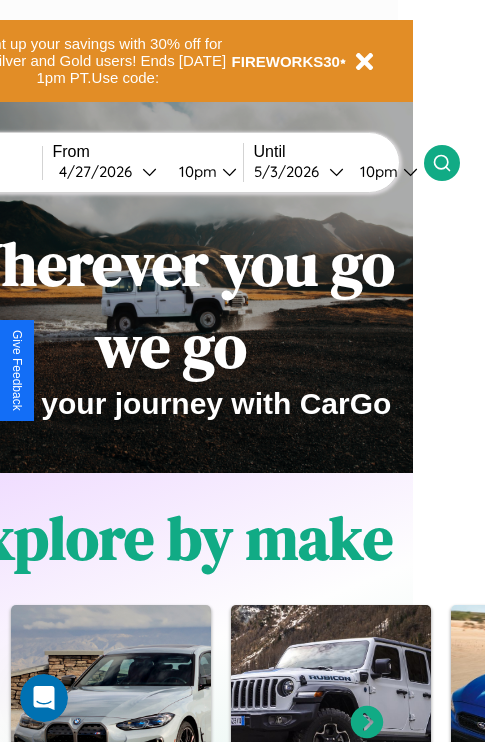click 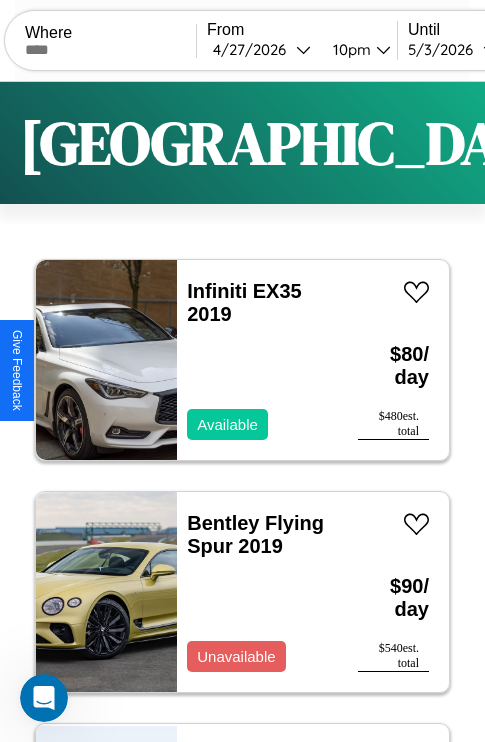 scroll, scrollTop: 66, scrollLeft: 0, axis: vertical 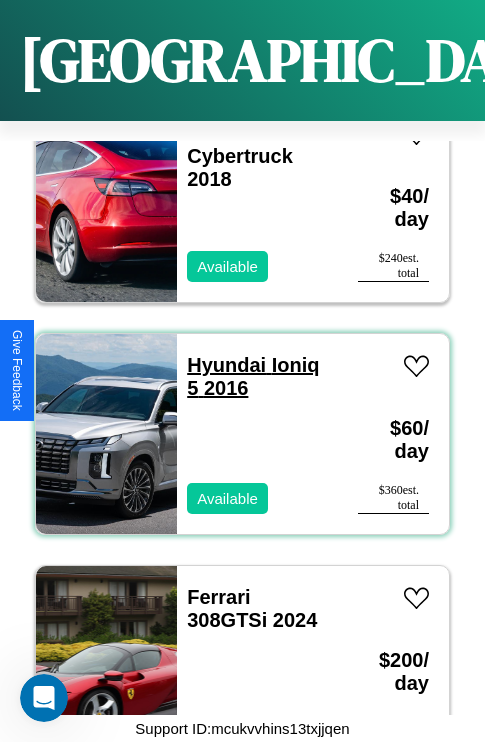 click on "Hyundai   Ioniq 5   2016" at bounding box center (253, 376) 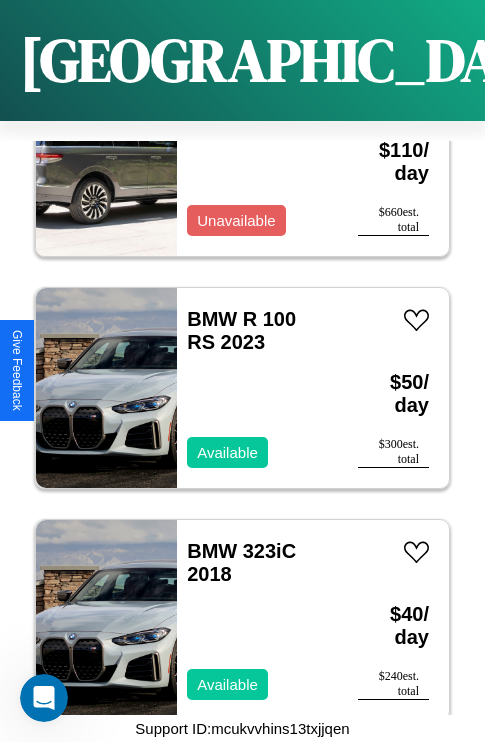 scroll, scrollTop: 32862, scrollLeft: 0, axis: vertical 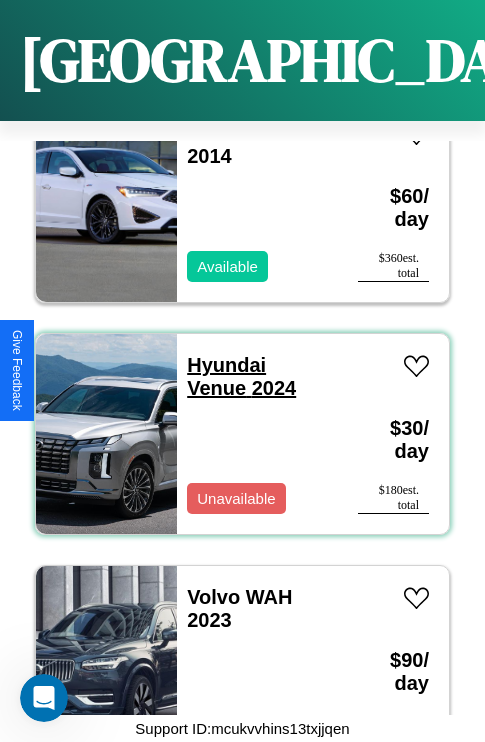 click on "Hyundai   Venue   2024" at bounding box center [241, 376] 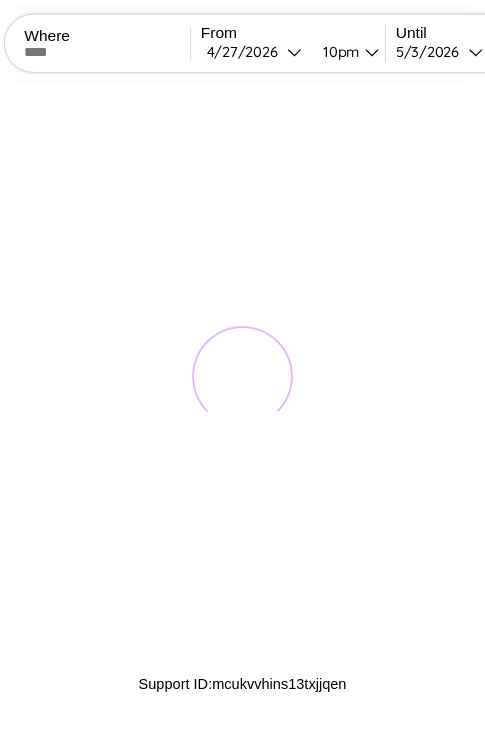scroll, scrollTop: 0, scrollLeft: 0, axis: both 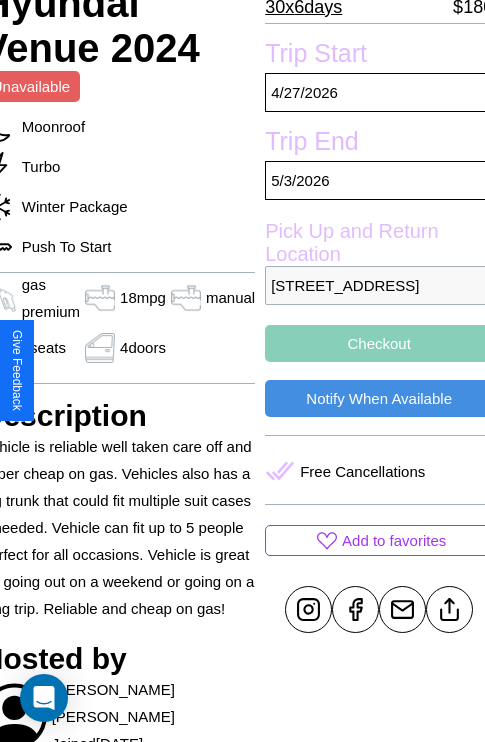 click on "Checkout" at bounding box center [379, 343] 